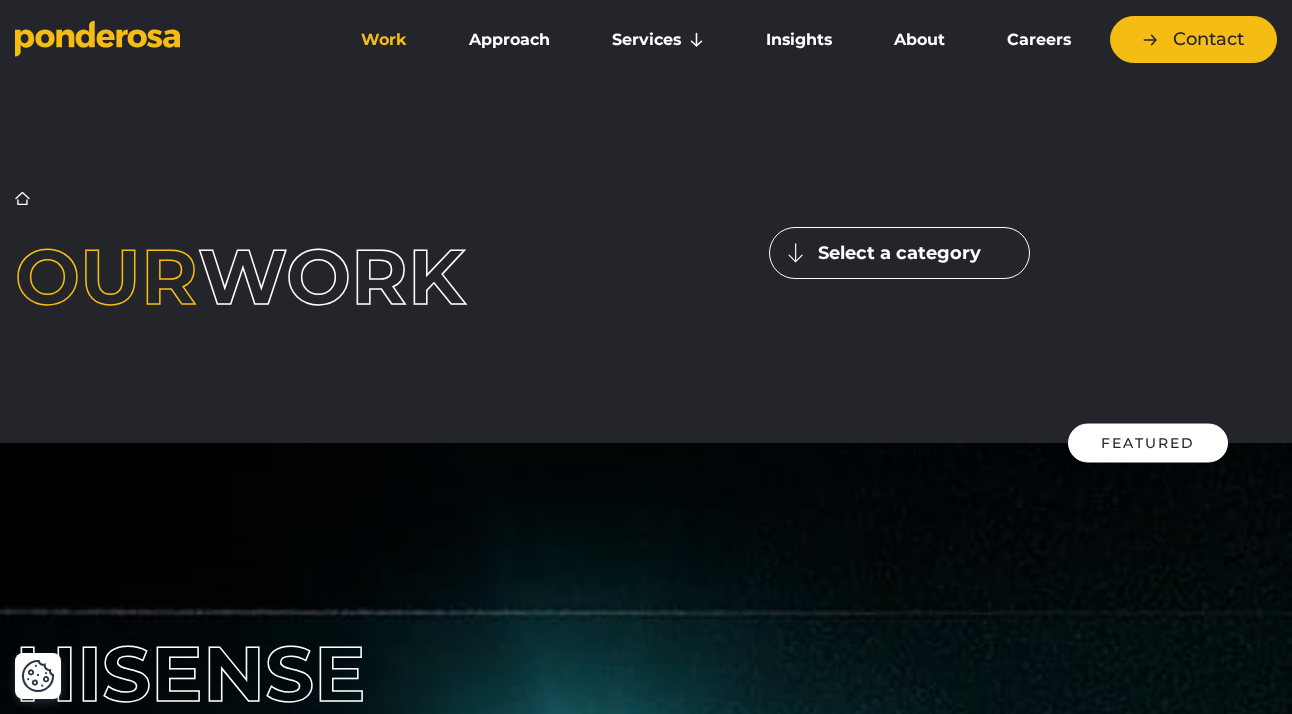 scroll, scrollTop: 2378, scrollLeft: 0, axis: vertical 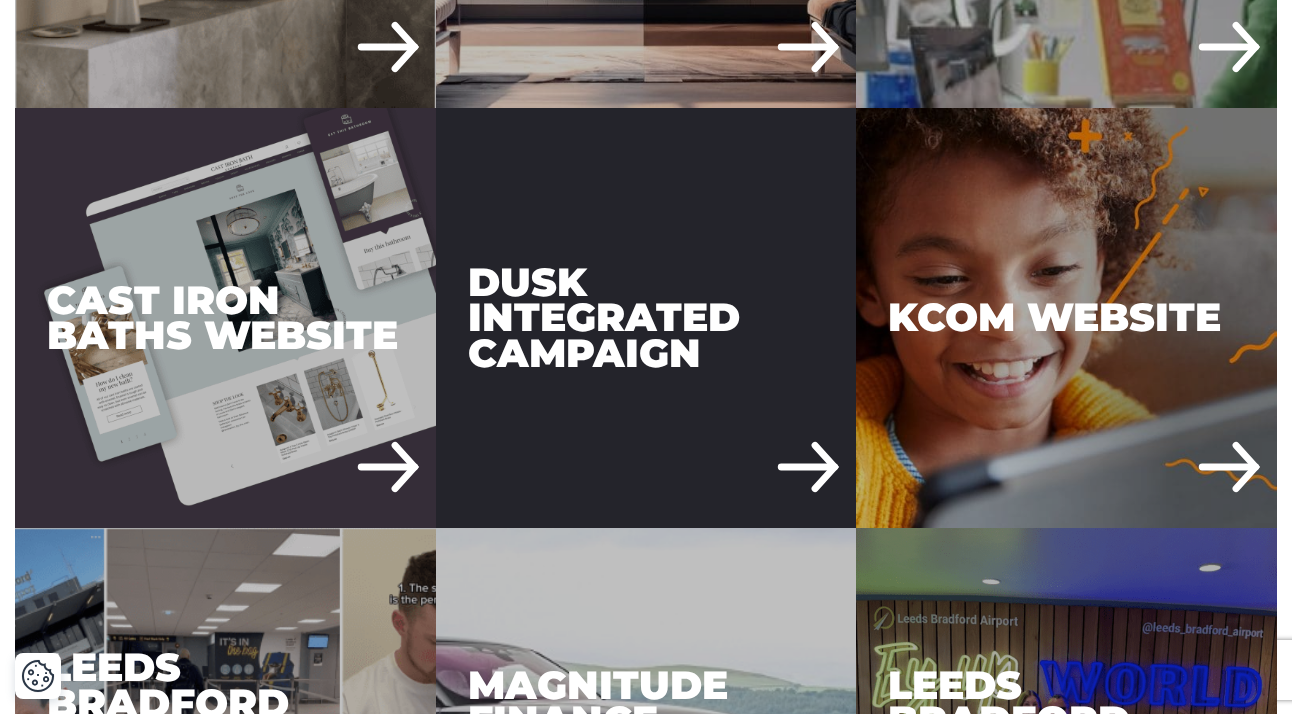 click on "DUSK Integrated Campaign" at bounding box center [646, 318] 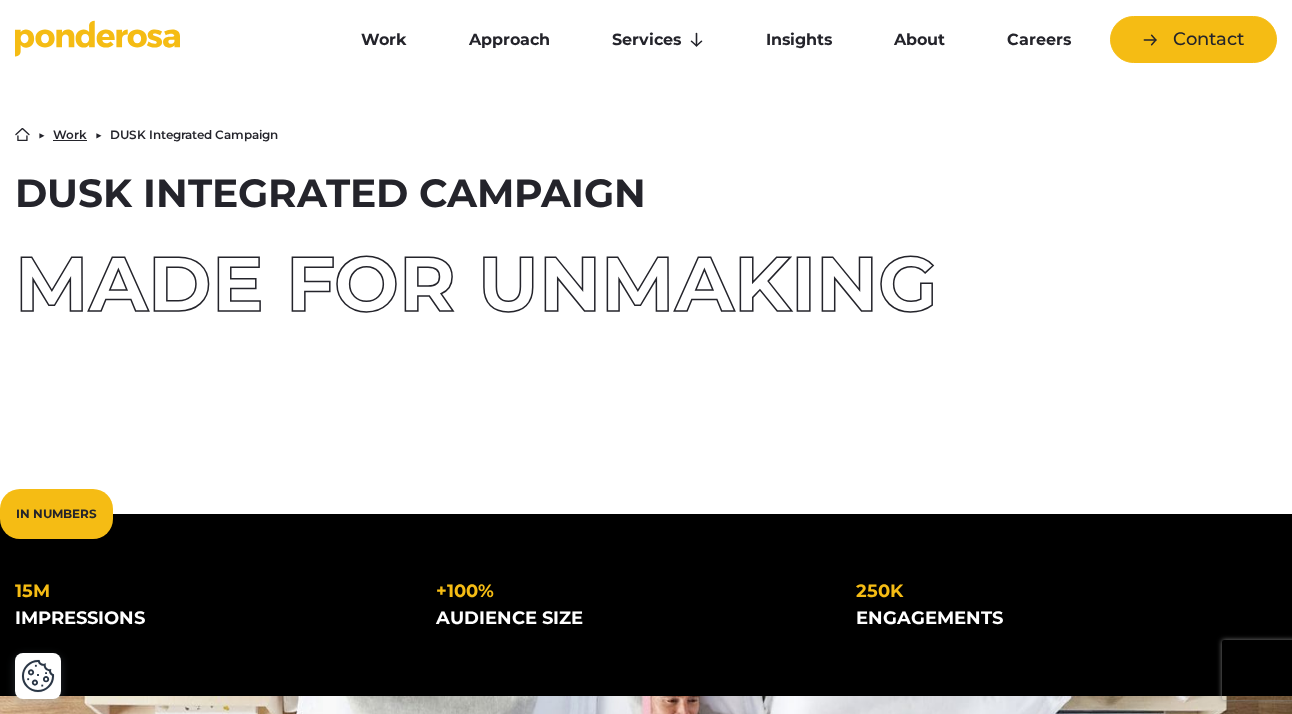 scroll, scrollTop: 277, scrollLeft: 0, axis: vertical 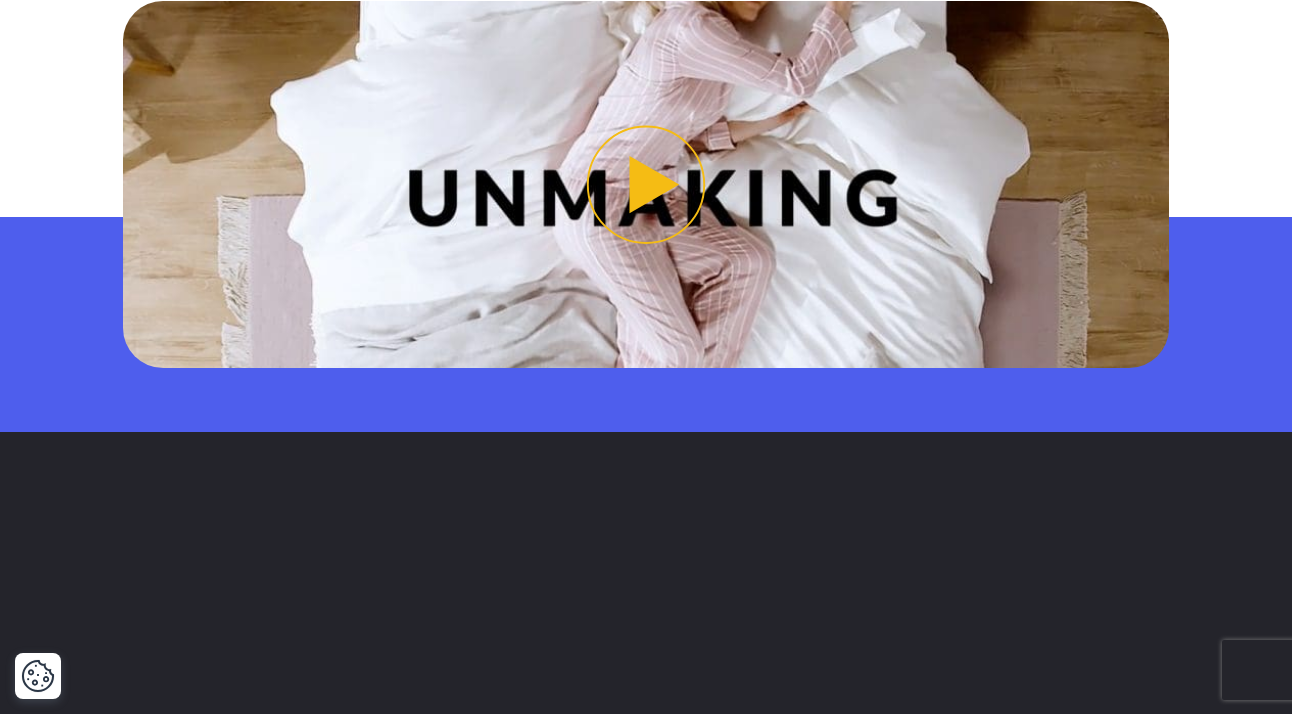 click at bounding box center (646, 184) 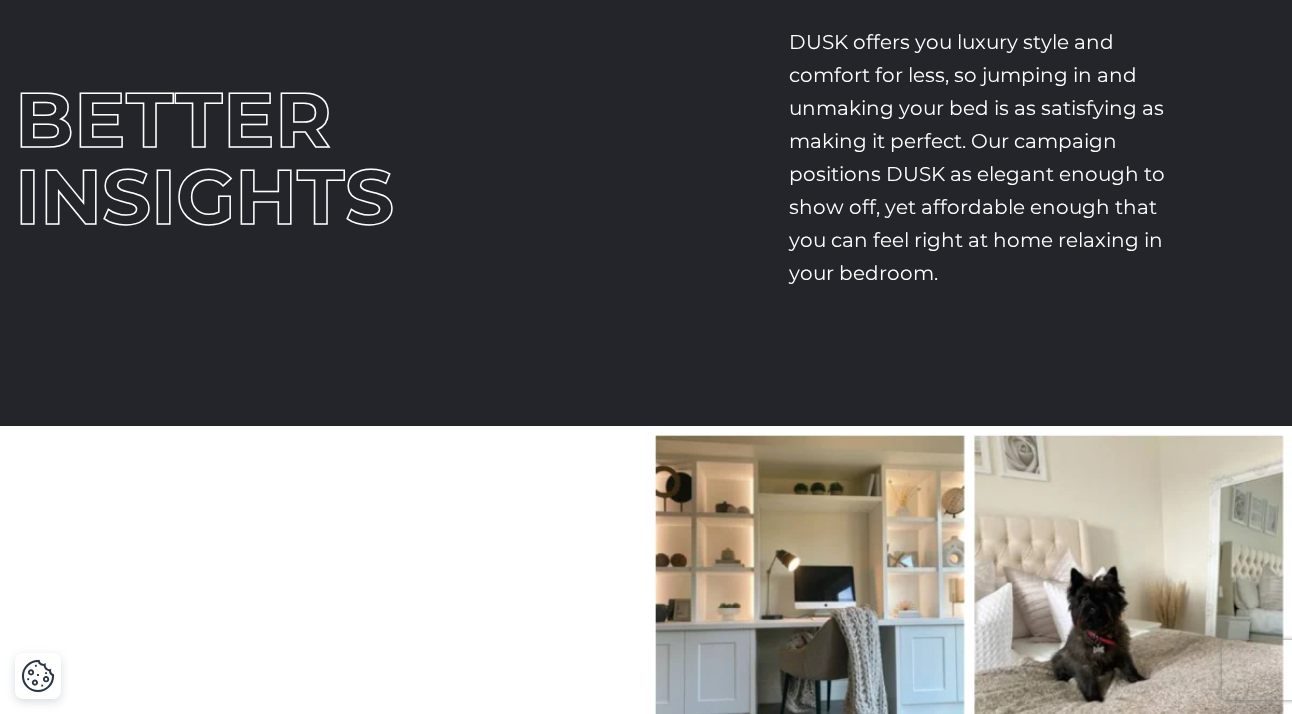 scroll, scrollTop: 2296, scrollLeft: 0, axis: vertical 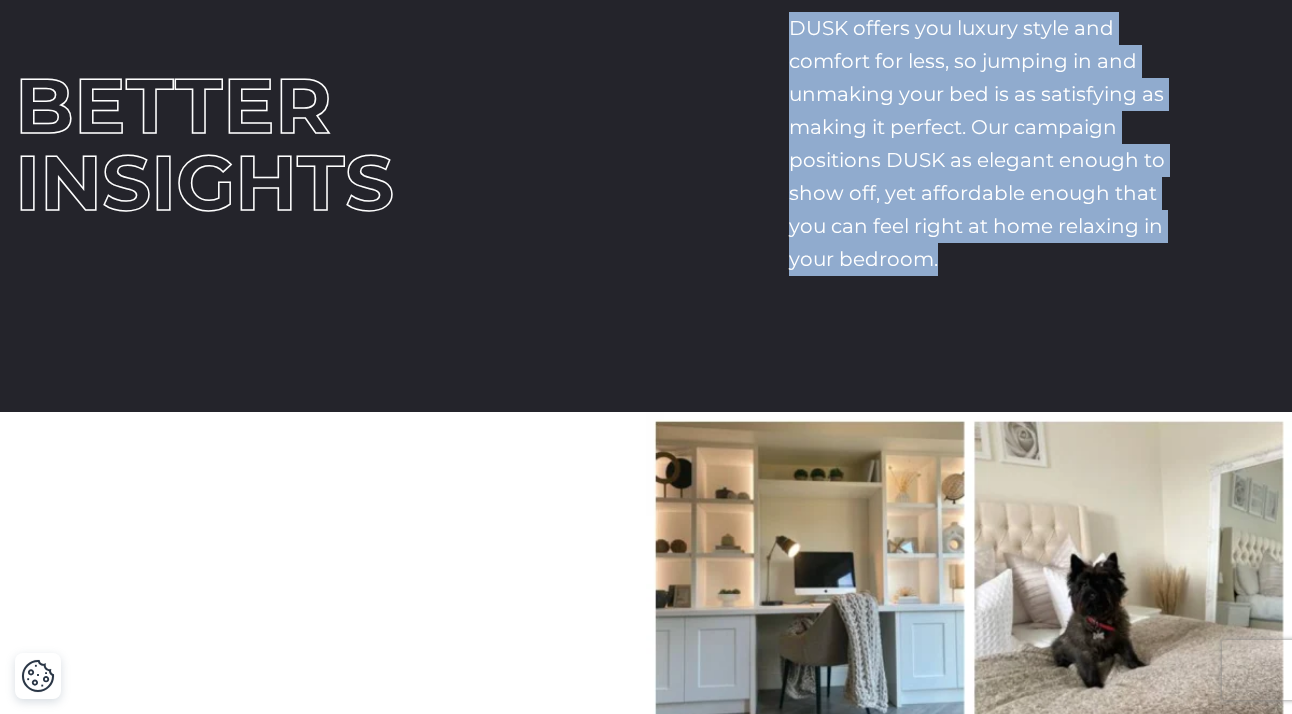 drag, startPoint x: 975, startPoint y: 493, endPoint x: 824, endPoint y: 229, distance: 304.1332 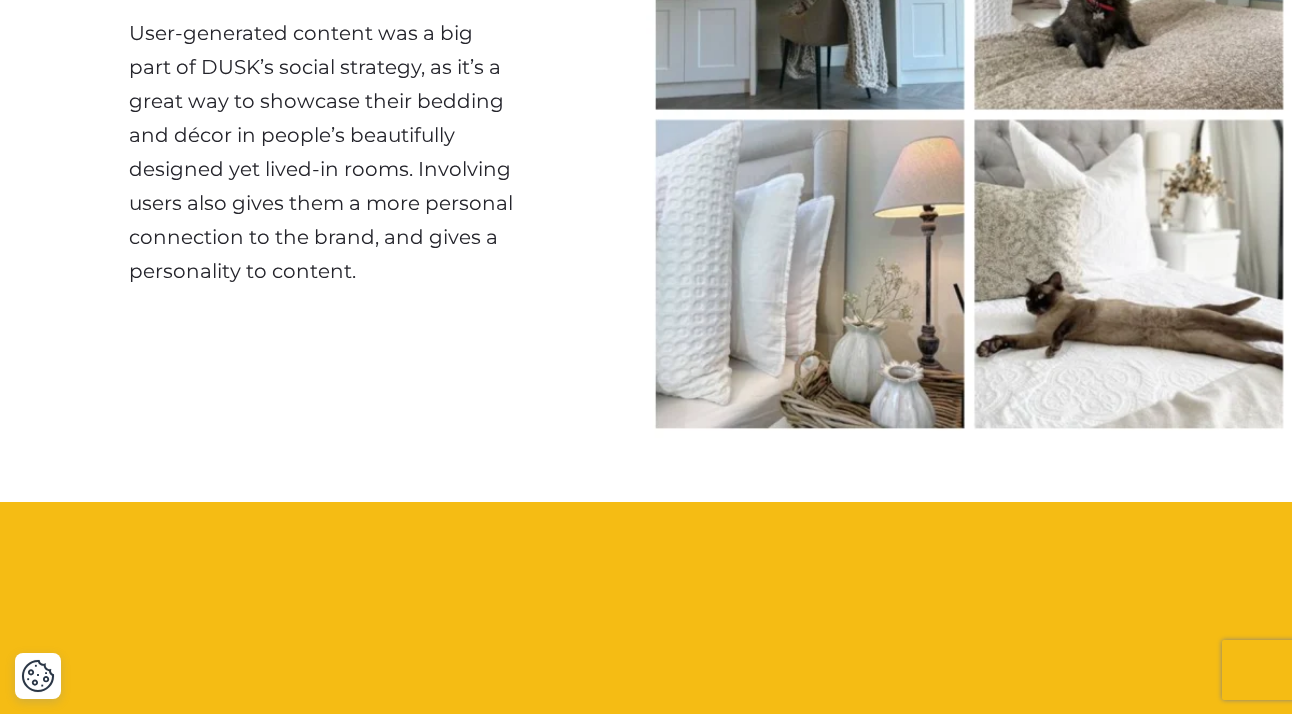 scroll, scrollTop: 2918, scrollLeft: 0, axis: vertical 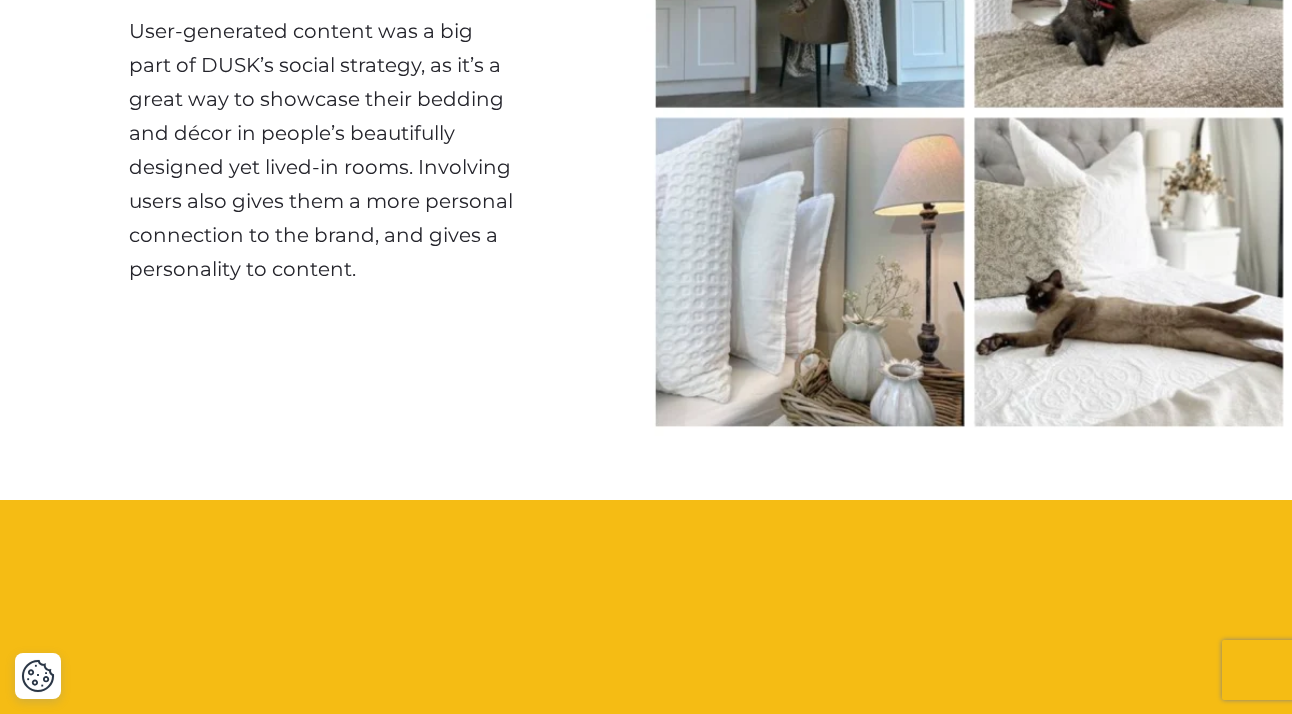 click on "The DUSK Family
User-generated content was a big part of DUSK’s social strategy, as it’s a great way to showcase their bedding and décor in people’s beautifully designed yet lived-in rooms. Involving users also gives them a more personal connection to the brand, and gives a personality to content." at bounding box center (323, 113) 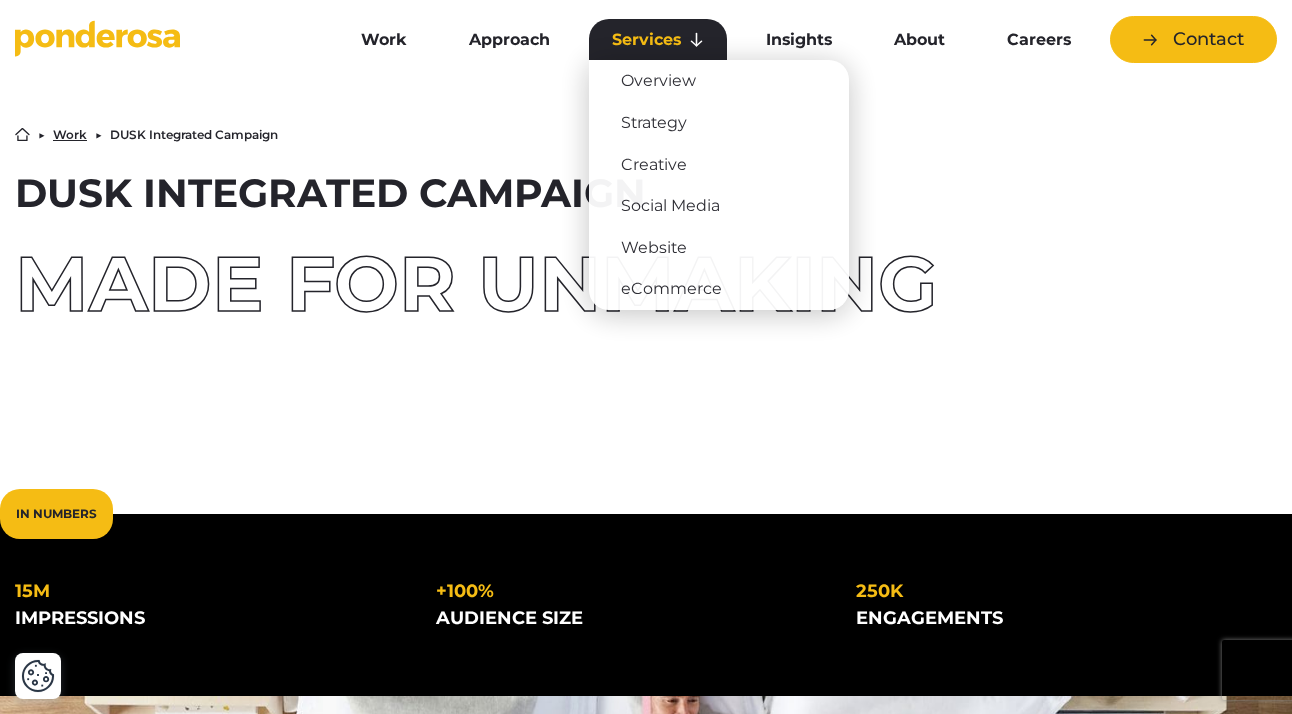 scroll, scrollTop: 0, scrollLeft: 0, axis: both 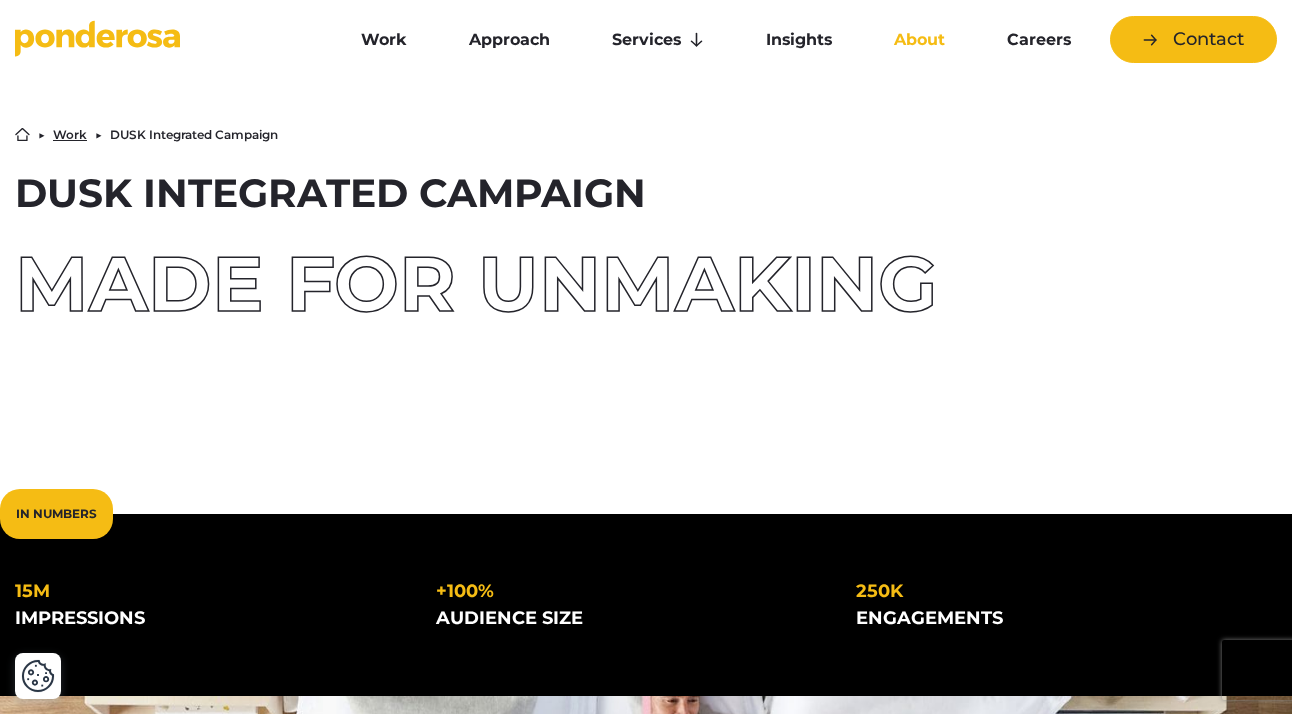 click on "About" at bounding box center (919, 40) 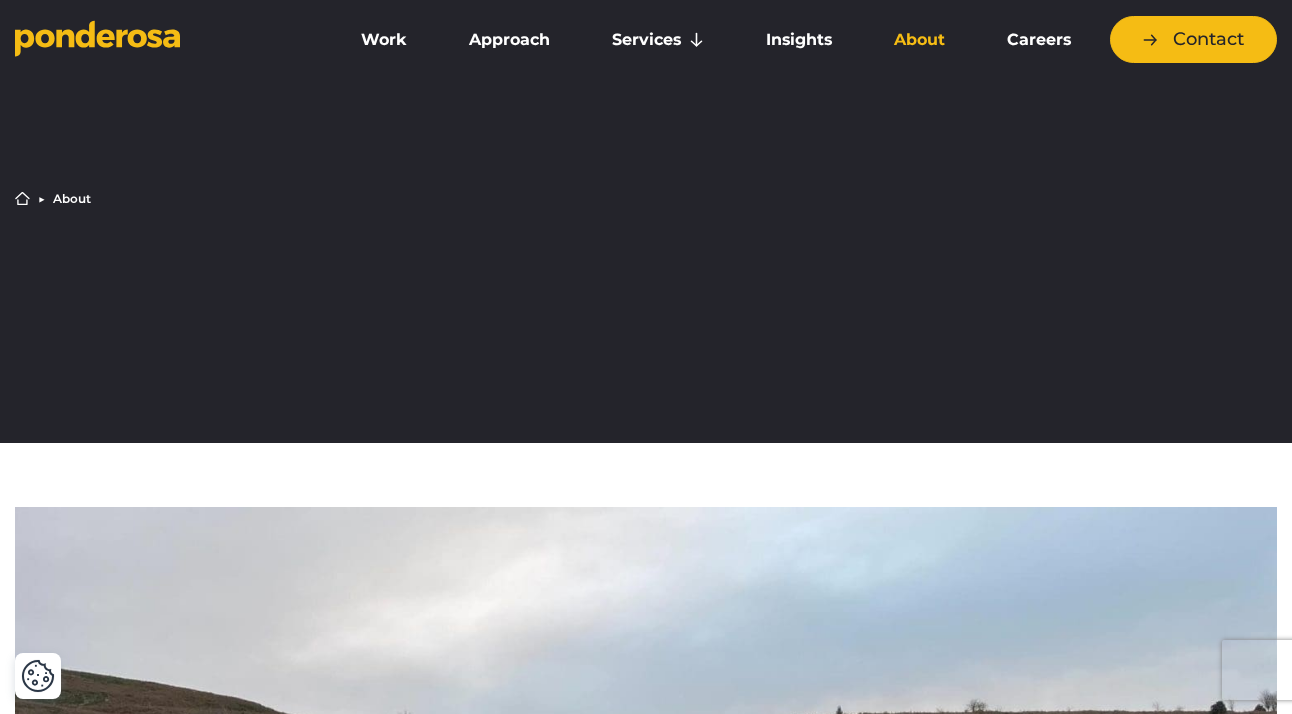 scroll, scrollTop: 0, scrollLeft: 0, axis: both 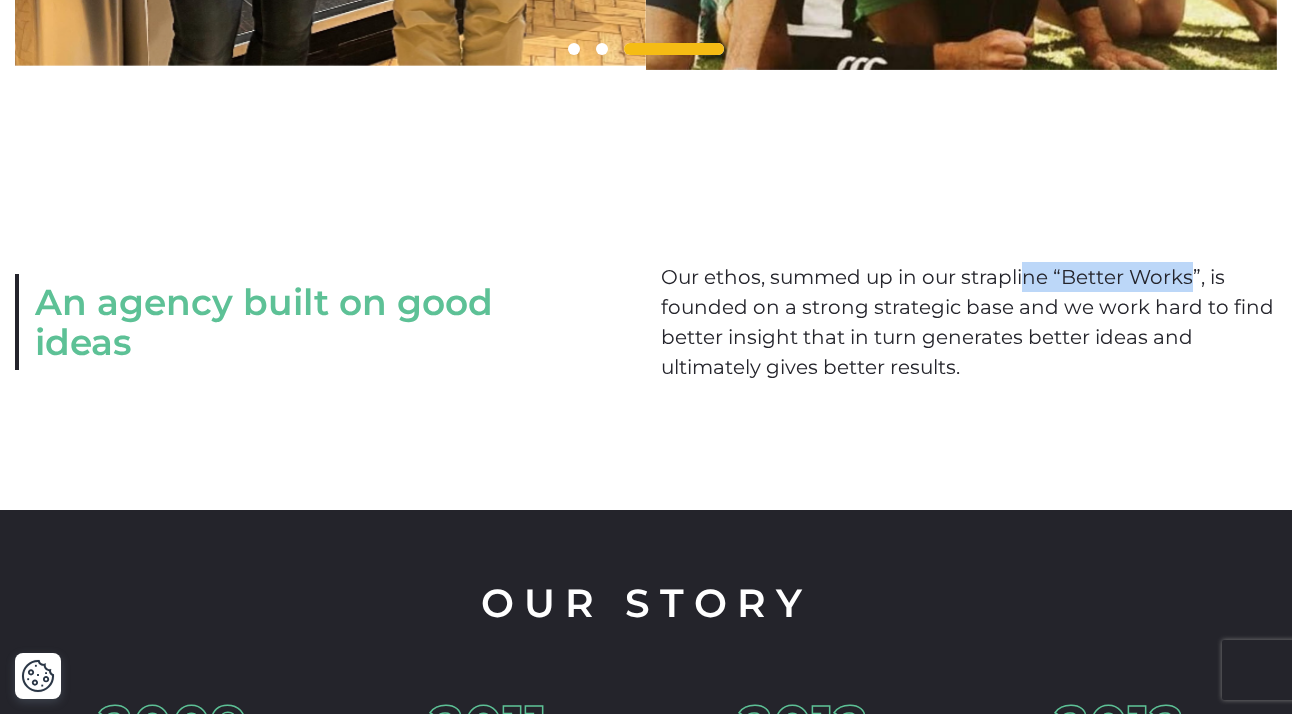 drag, startPoint x: 1194, startPoint y: 351, endPoint x: 1029, endPoint y: 354, distance: 165.02727 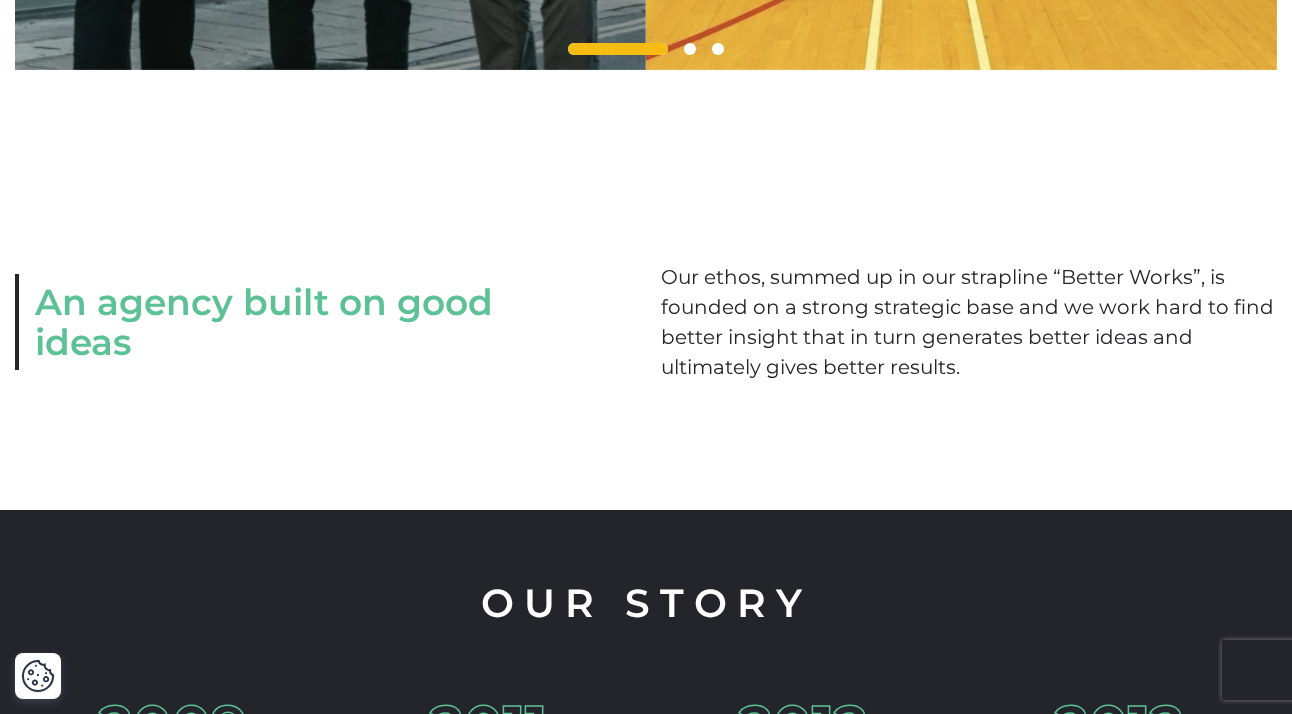click on "Our ethos, summed up in our strapline “Better Works”, is founded on a strong strategic base and we work hard to find better insight that in turn generates better ideas and ultimately gives better results." at bounding box center (969, 322) 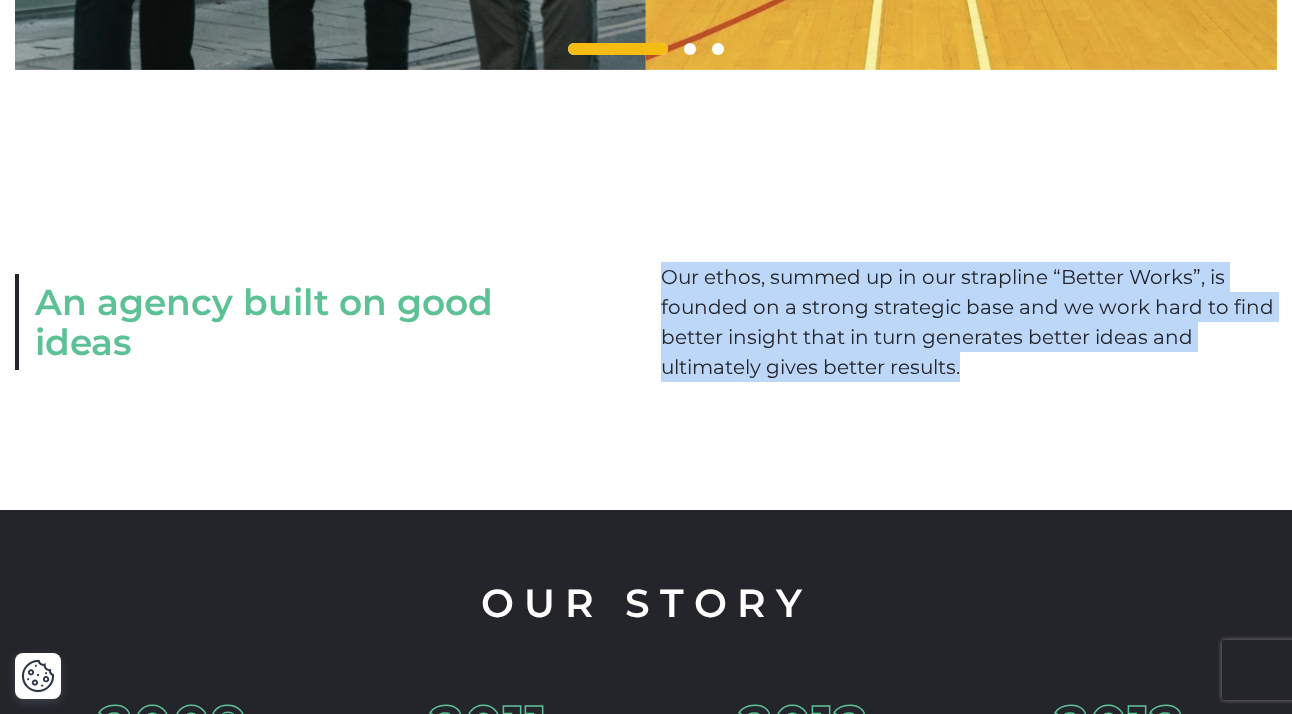 drag, startPoint x: 983, startPoint y: 444, endPoint x: 636, endPoint y: 381, distance: 352.67264 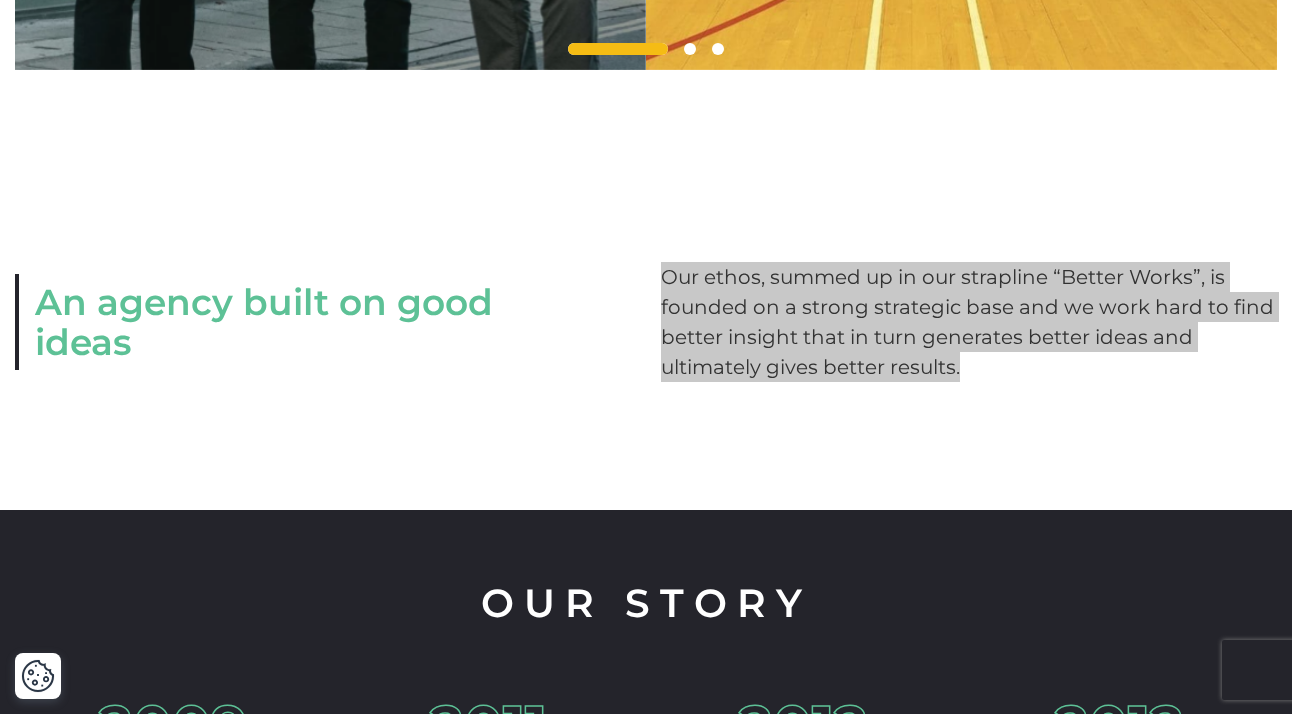 click on "An agency built on good ideas
Our ethos, summed up in our strapline “Better Works”, is founded on a strong strategic base and we work hard to find better insight that in turn generates better ideas and ultimately gives better results." at bounding box center [646, 322] 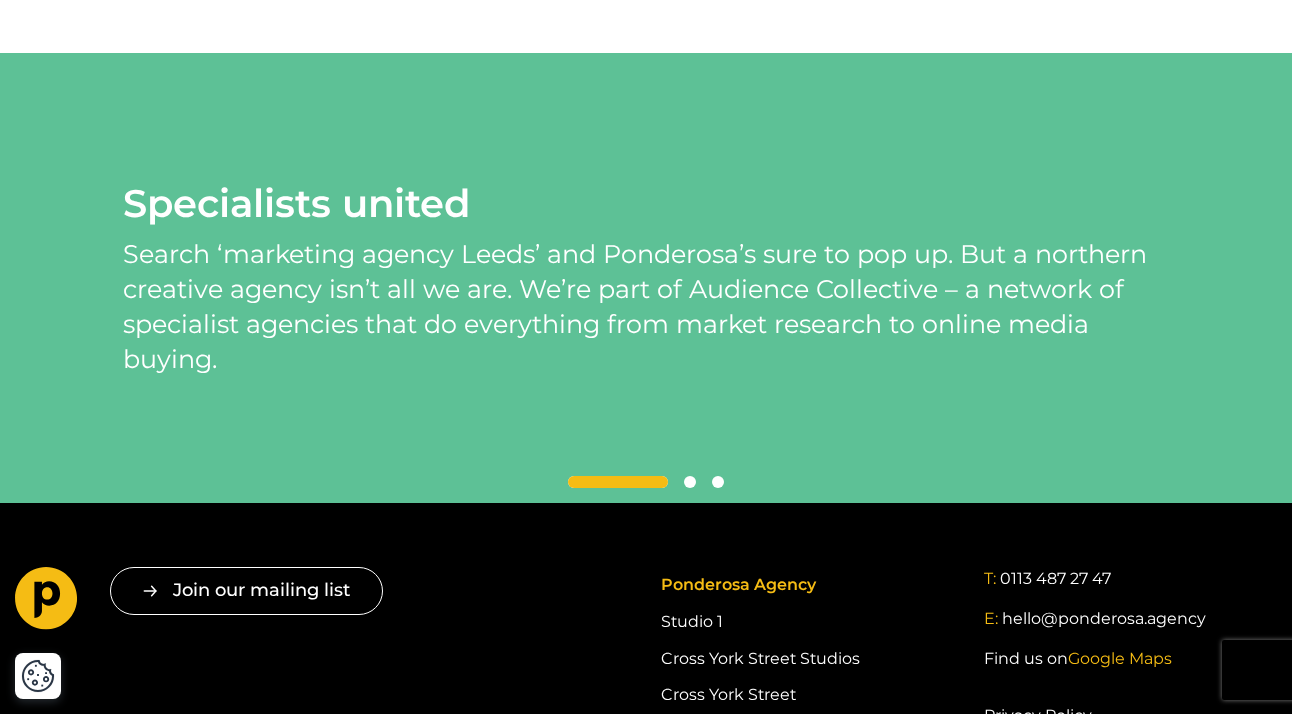 scroll, scrollTop: 4273, scrollLeft: 0, axis: vertical 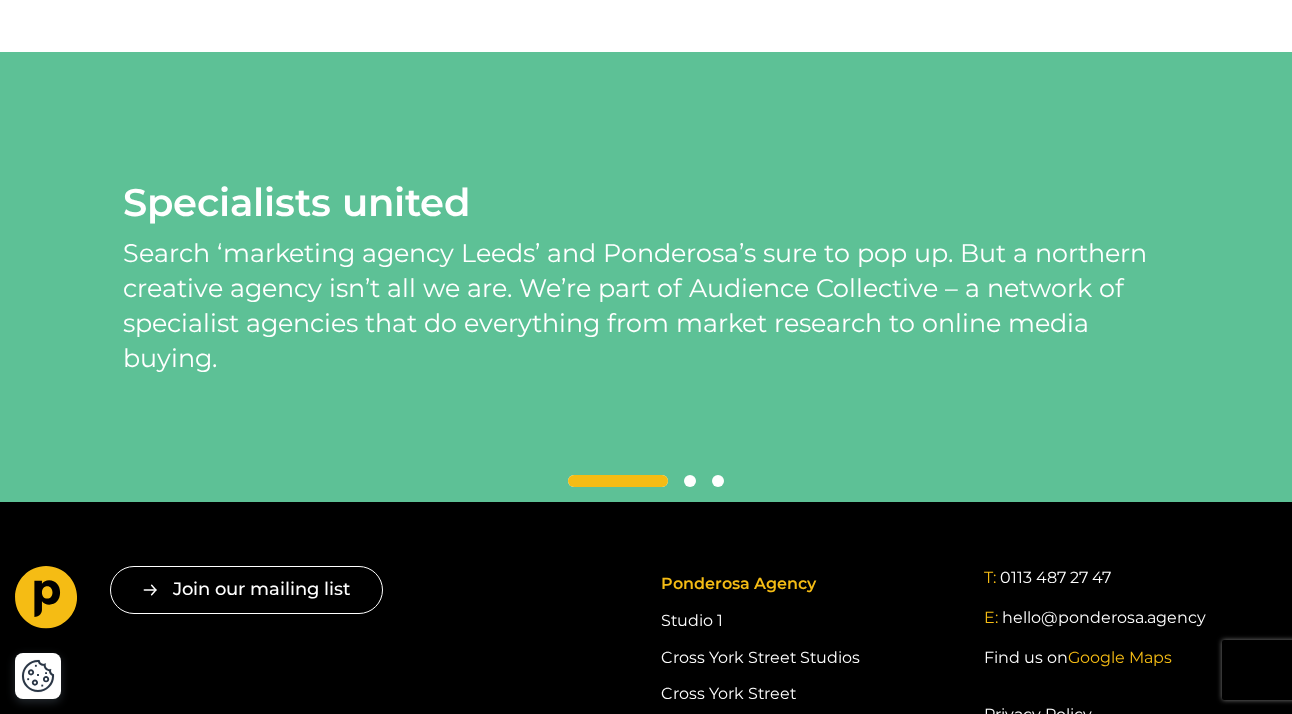 click at bounding box center (646, 482) 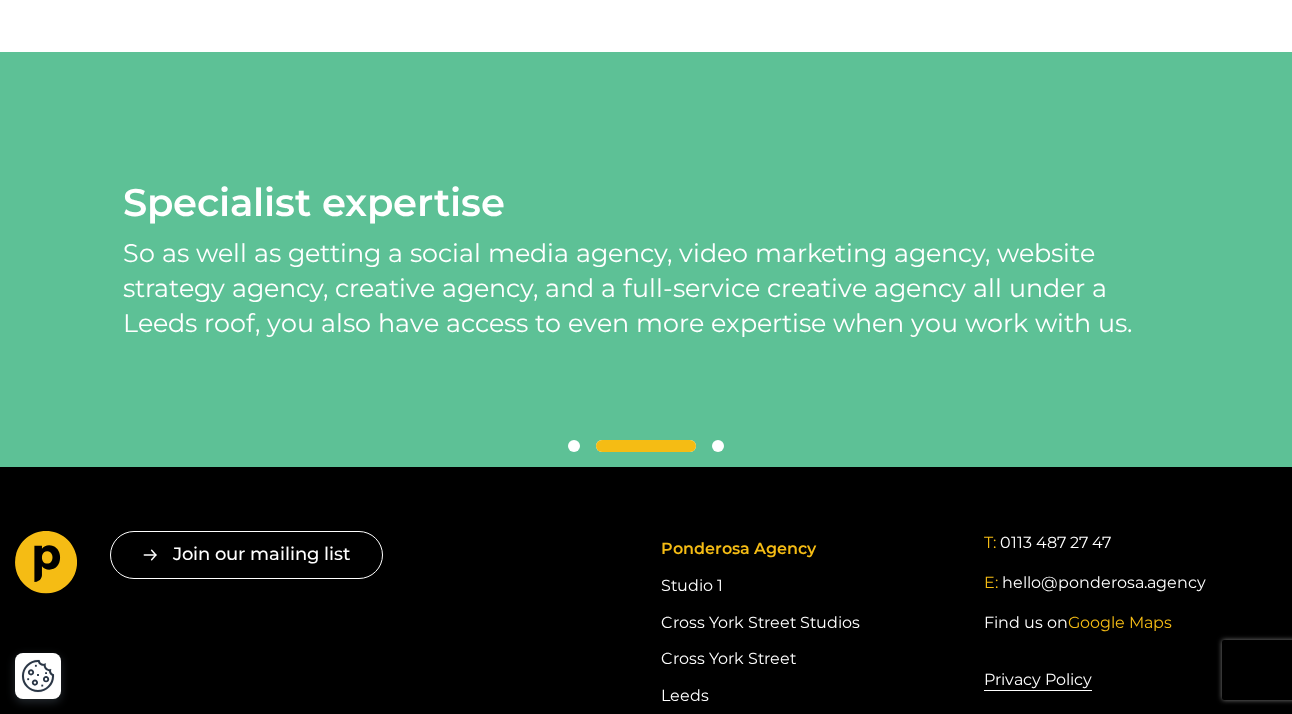 click at bounding box center (718, 446) 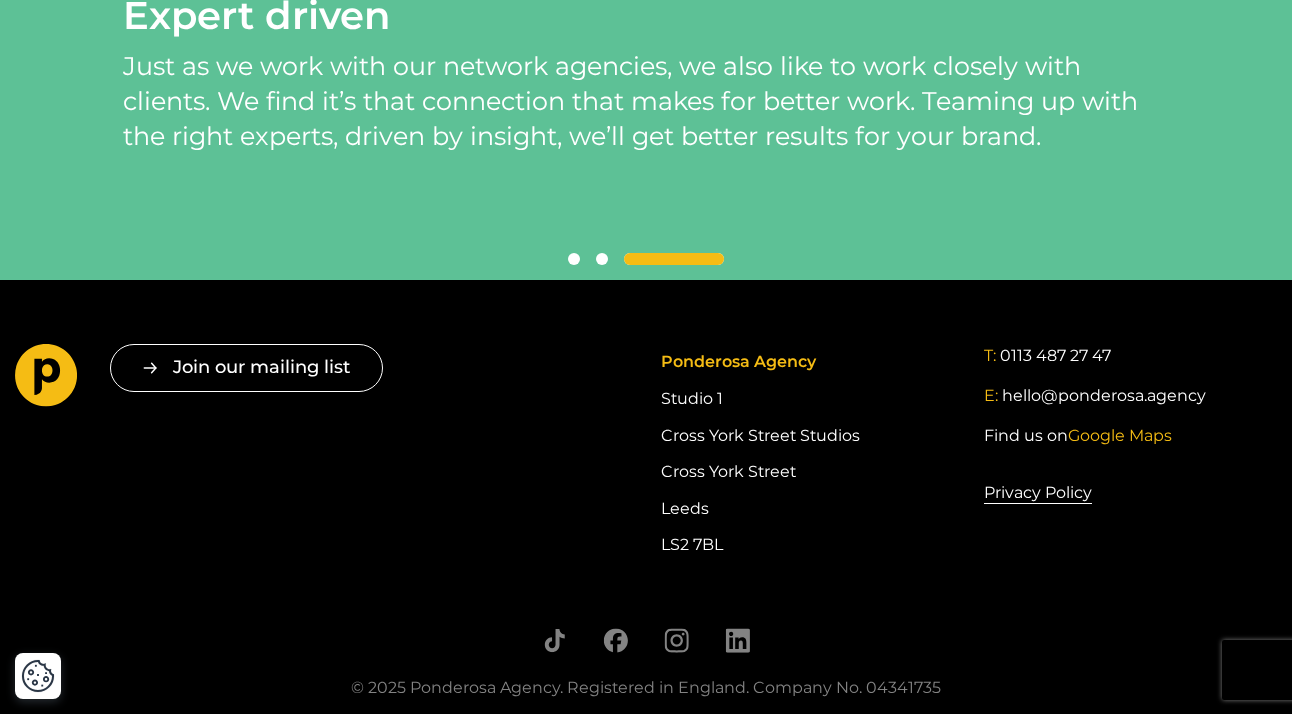 scroll, scrollTop: 4509, scrollLeft: 0, axis: vertical 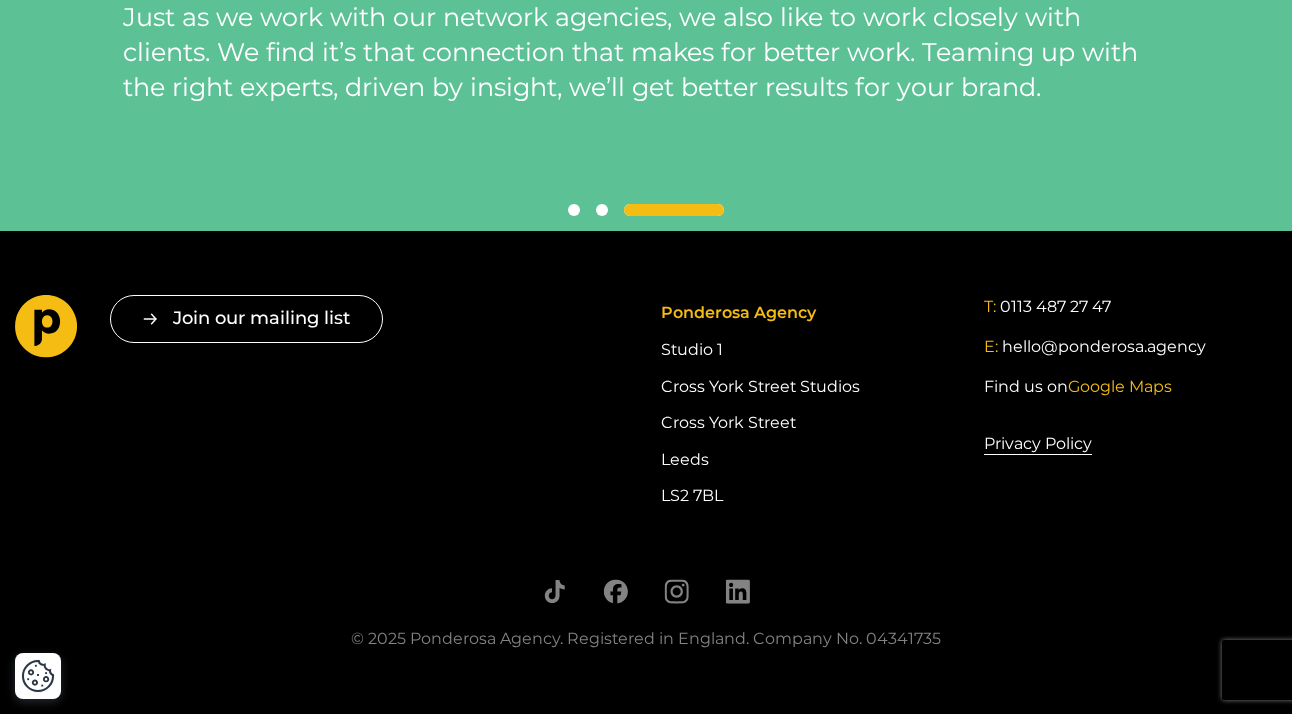 drag, startPoint x: 733, startPoint y: 557, endPoint x: 618, endPoint y: 546, distance: 115.52489 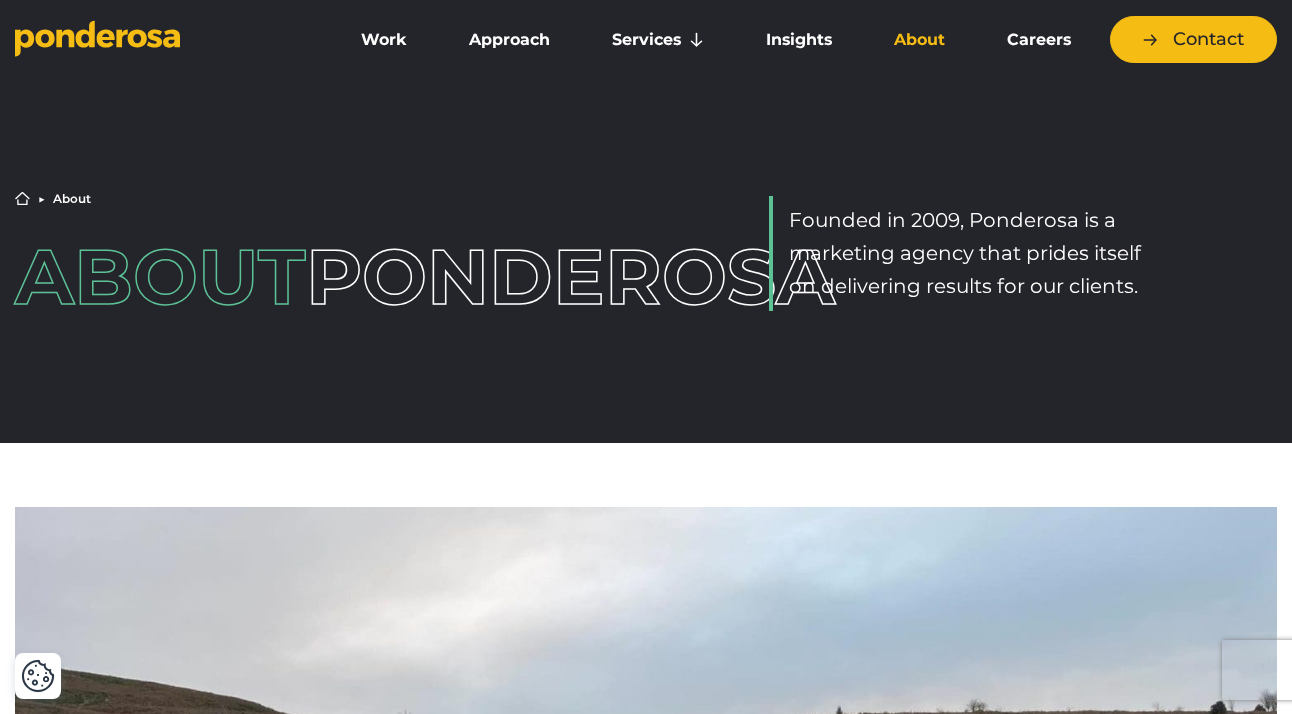 scroll, scrollTop: 0, scrollLeft: 0, axis: both 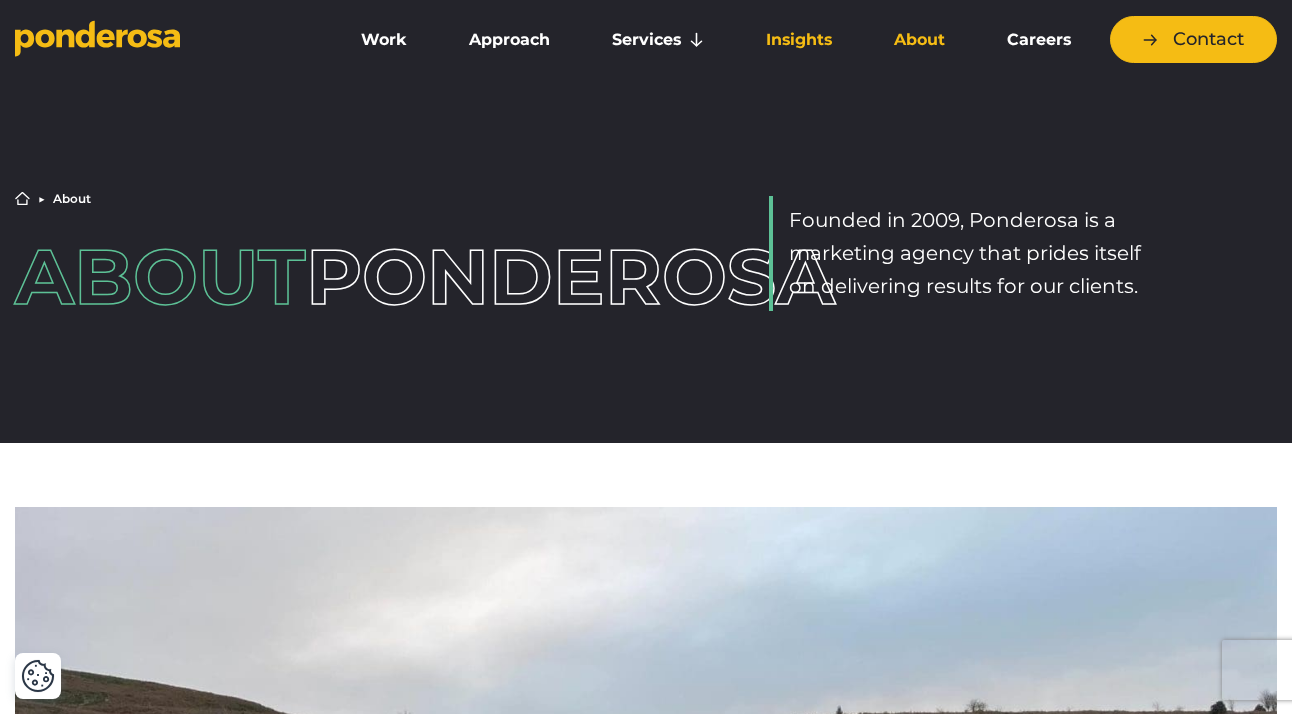 click on "Insights" at bounding box center (799, 40) 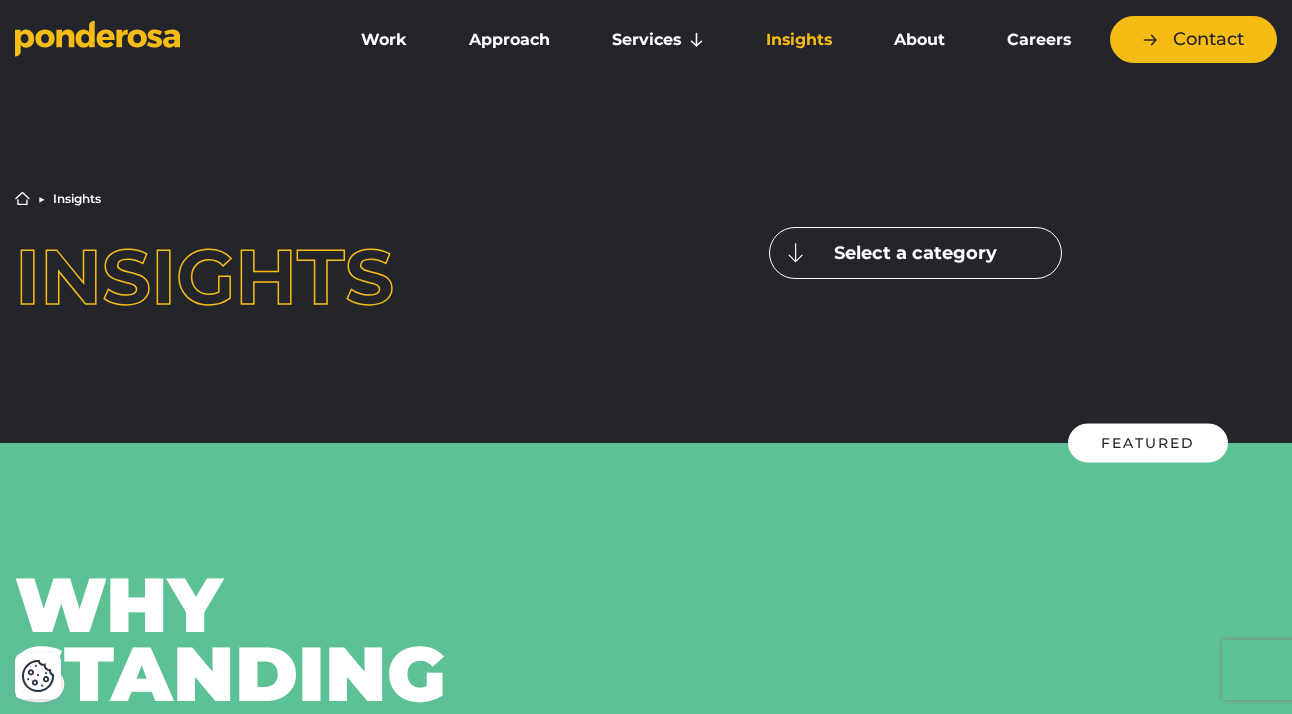 scroll, scrollTop: 0, scrollLeft: 0, axis: both 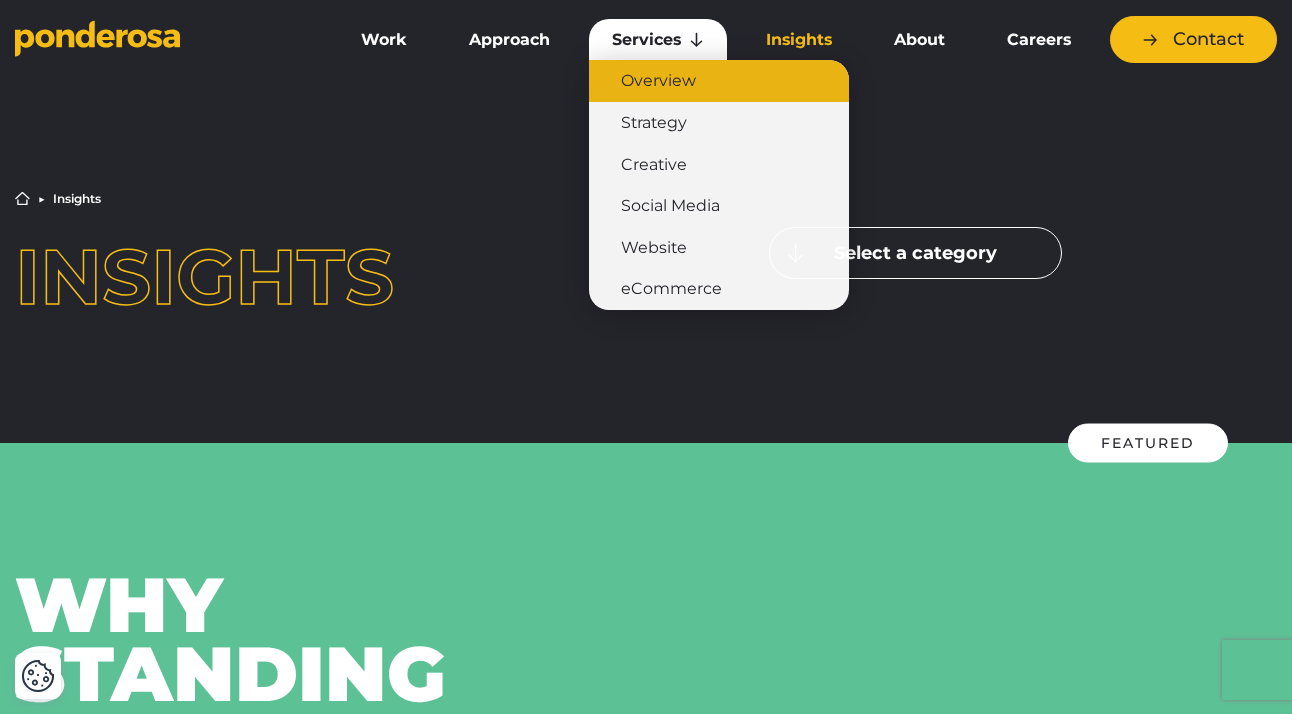 click on "Overview" at bounding box center [719, 81] 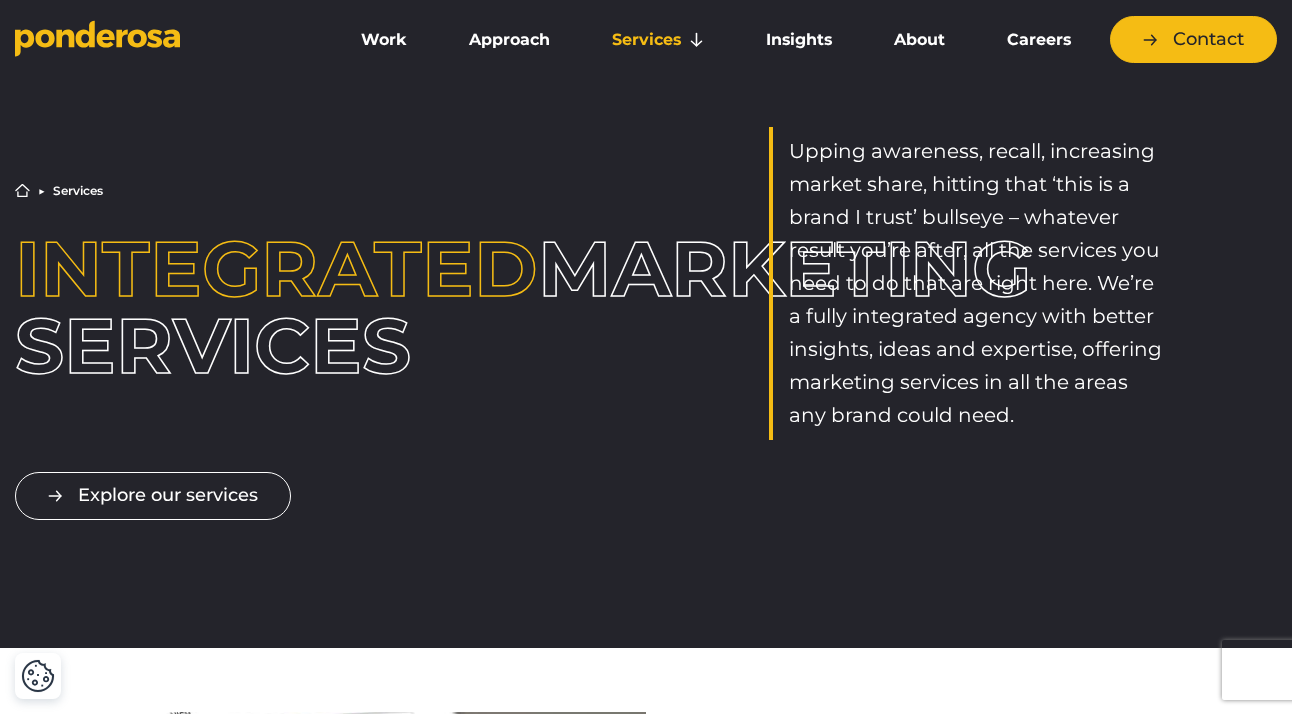 scroll, scrollTop: 0, scrollLeft: 0, axis: both 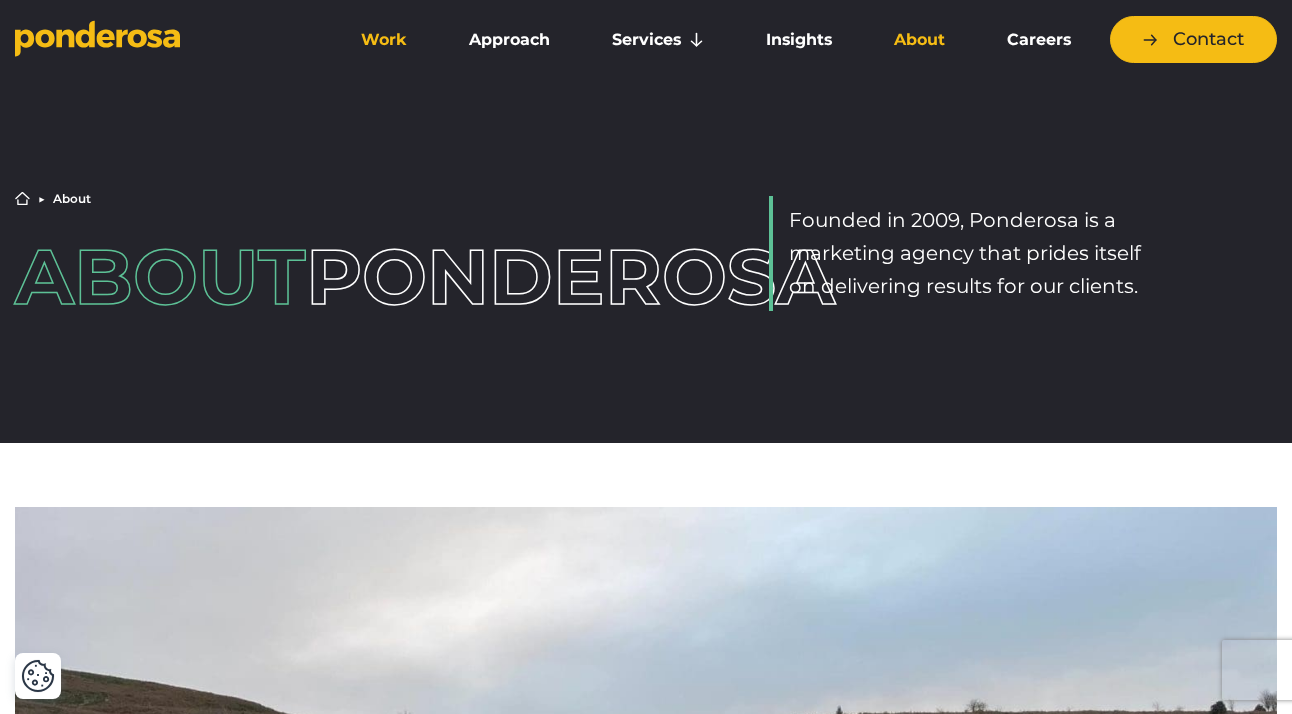 click on "Work" at bounding box center [384, 40] 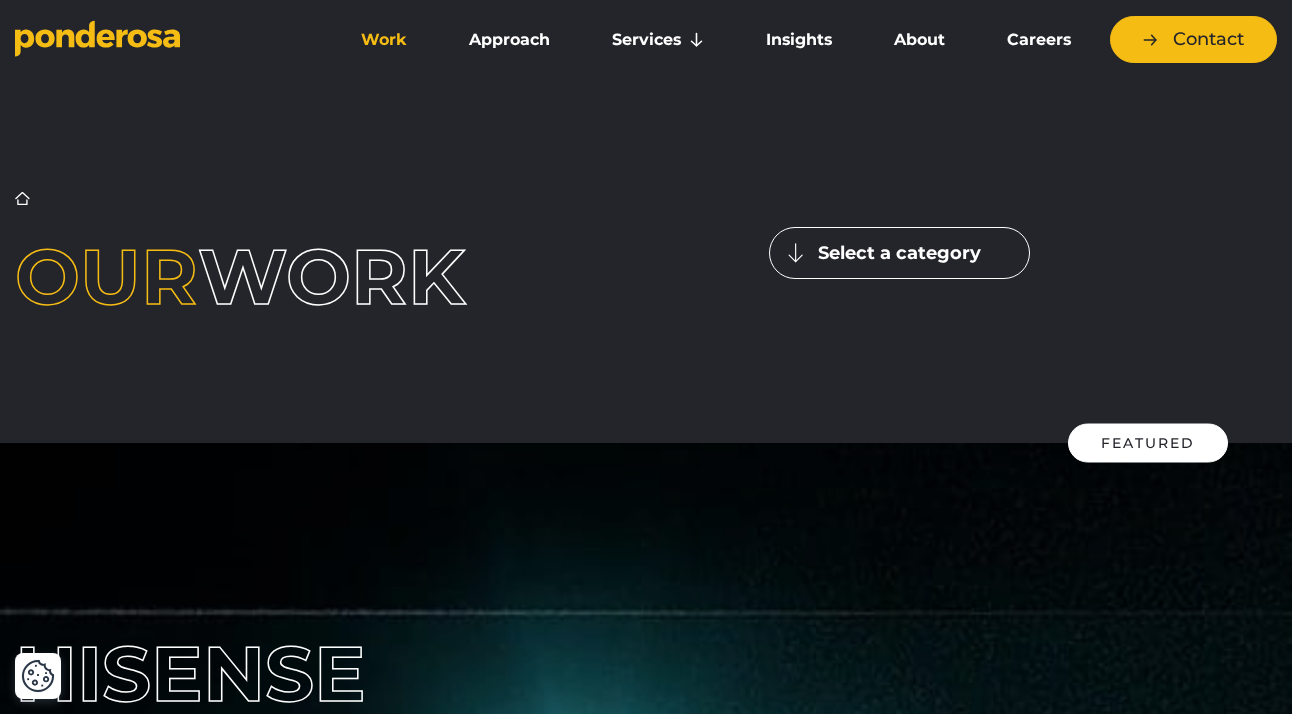 scroll, scrollTop: 0, scrollLeft: 0, axis: both 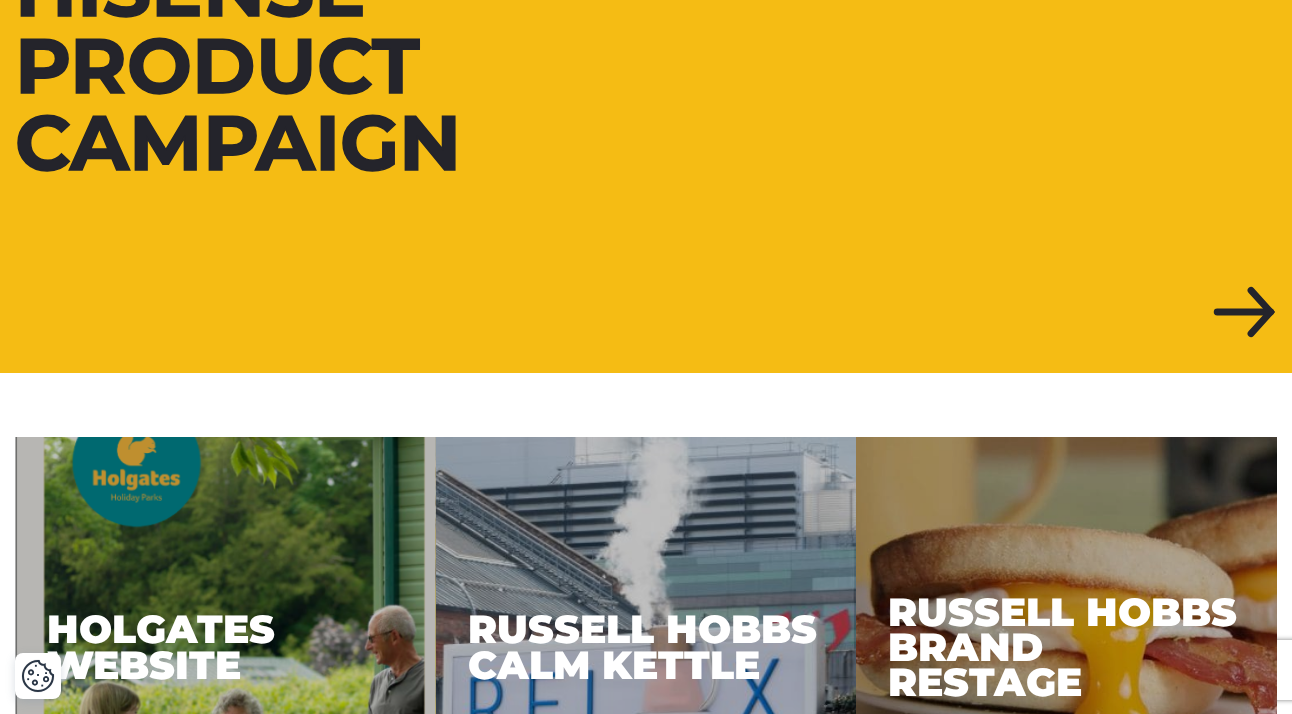 click at bounding box center [646, 65] 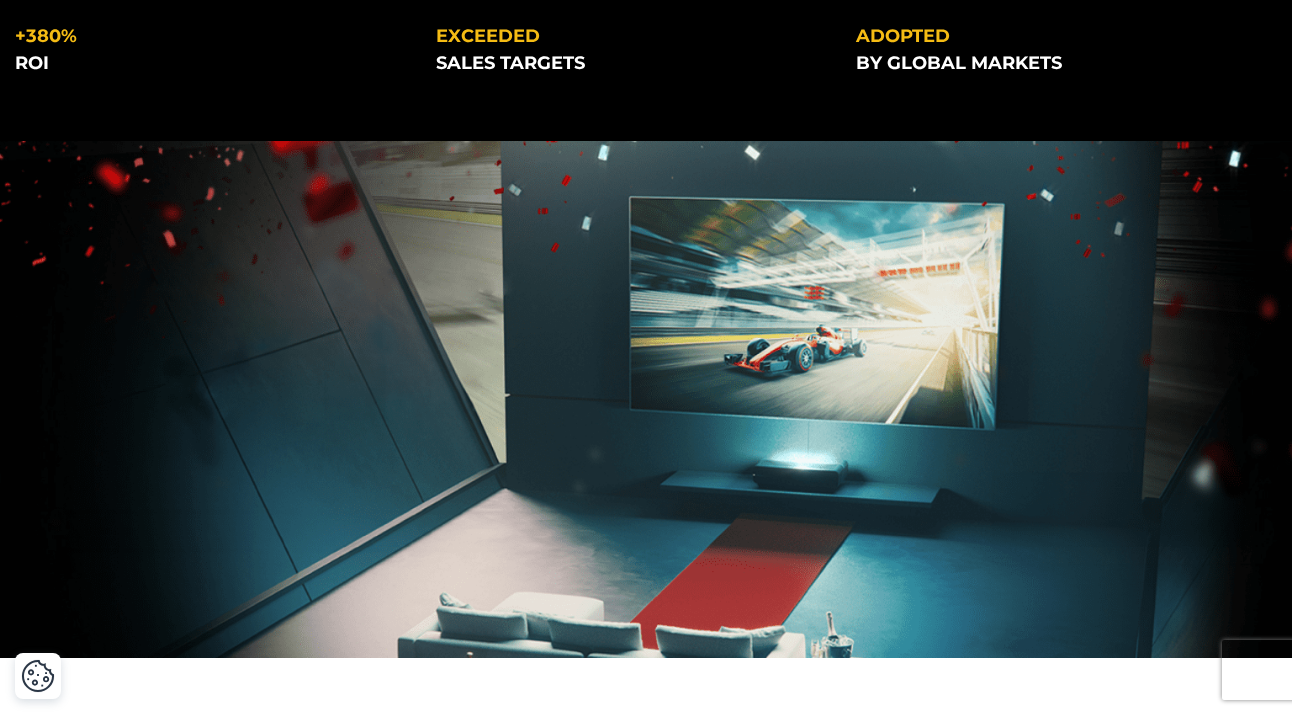 scroll, scrollTop: 555, scrollLeft: 0, axis: vertical 